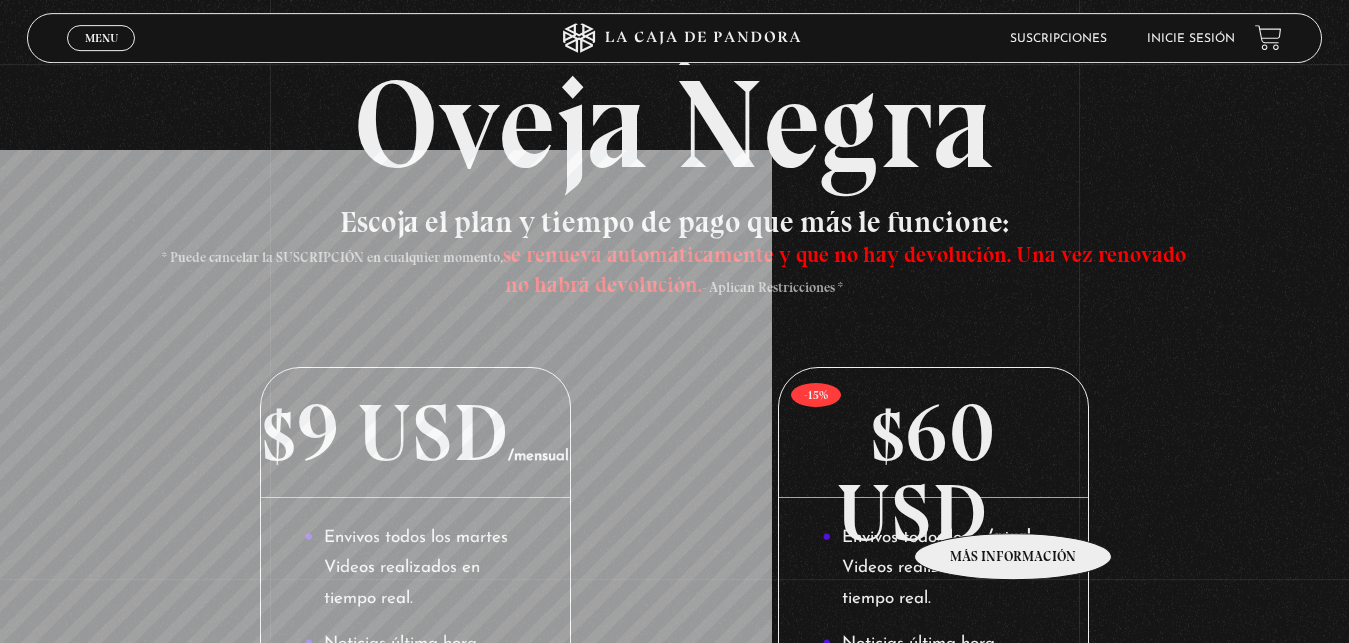 scroll, scrollTop: 0, scrollLeft: 0, axis: both 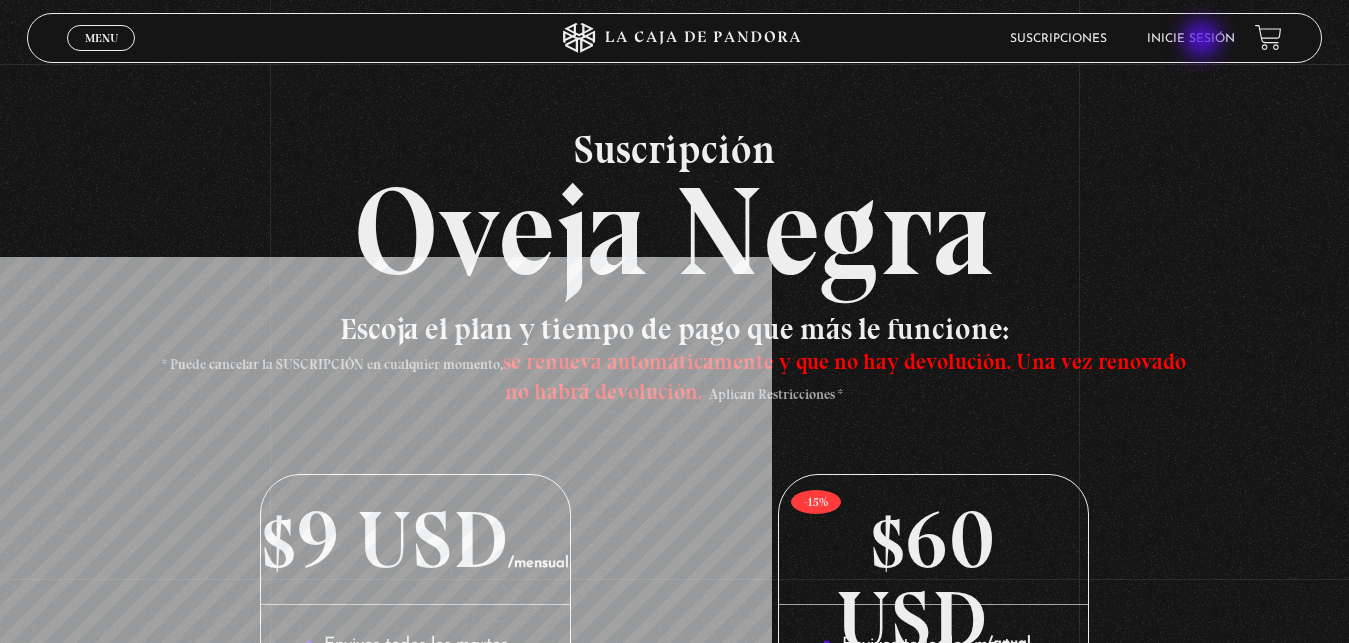 click on "Inicie sesión" at bounding box center (1191, 39) 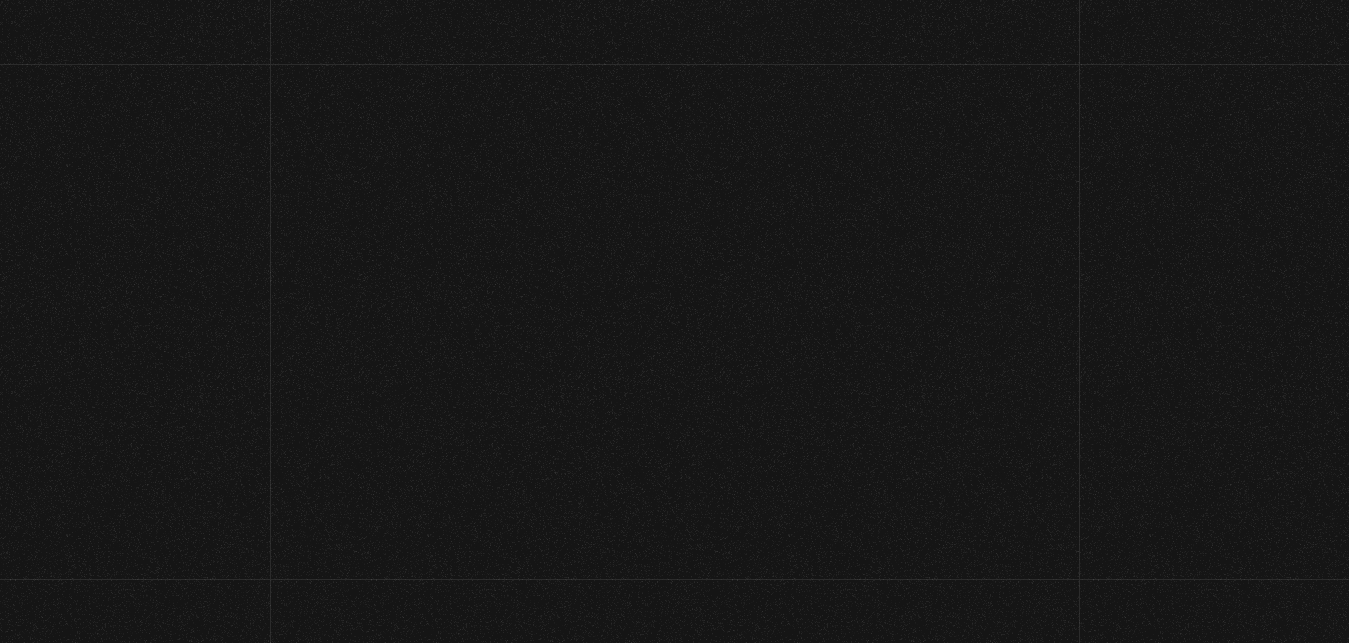 scroll, scrollTop: 0, scrollLeft: 0, axis: both 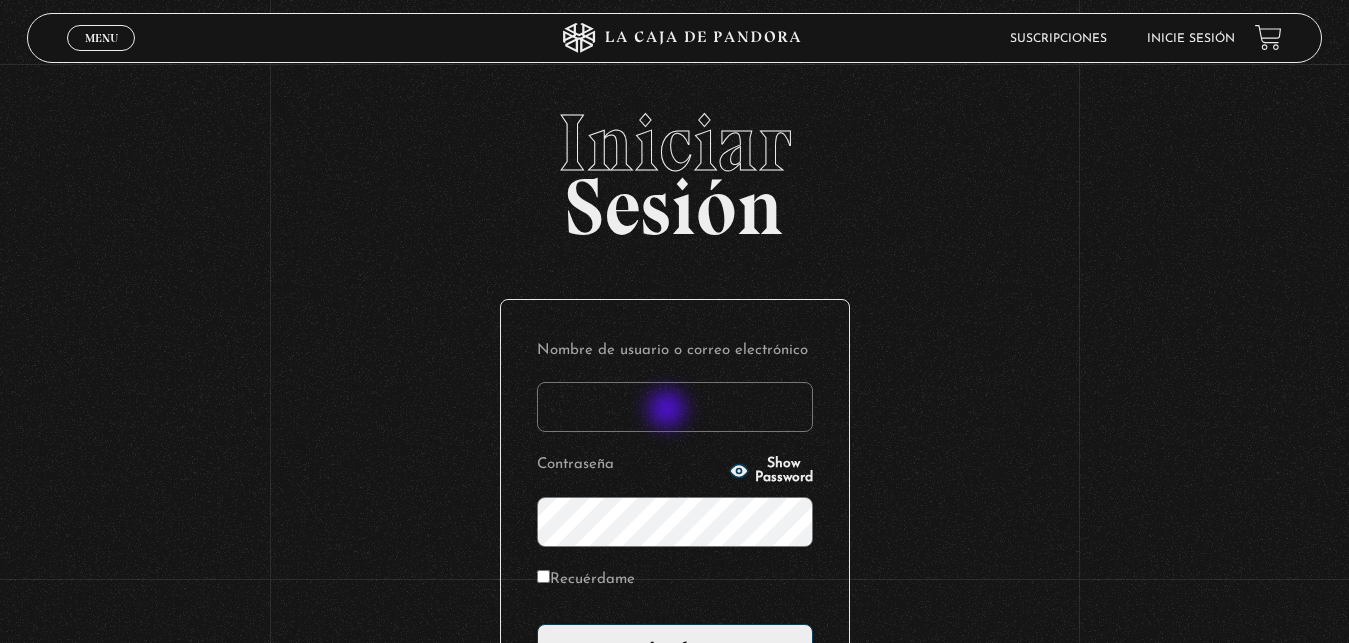click on "Nombre de usuario o correo electrónico" at bounding box center (675, 407) 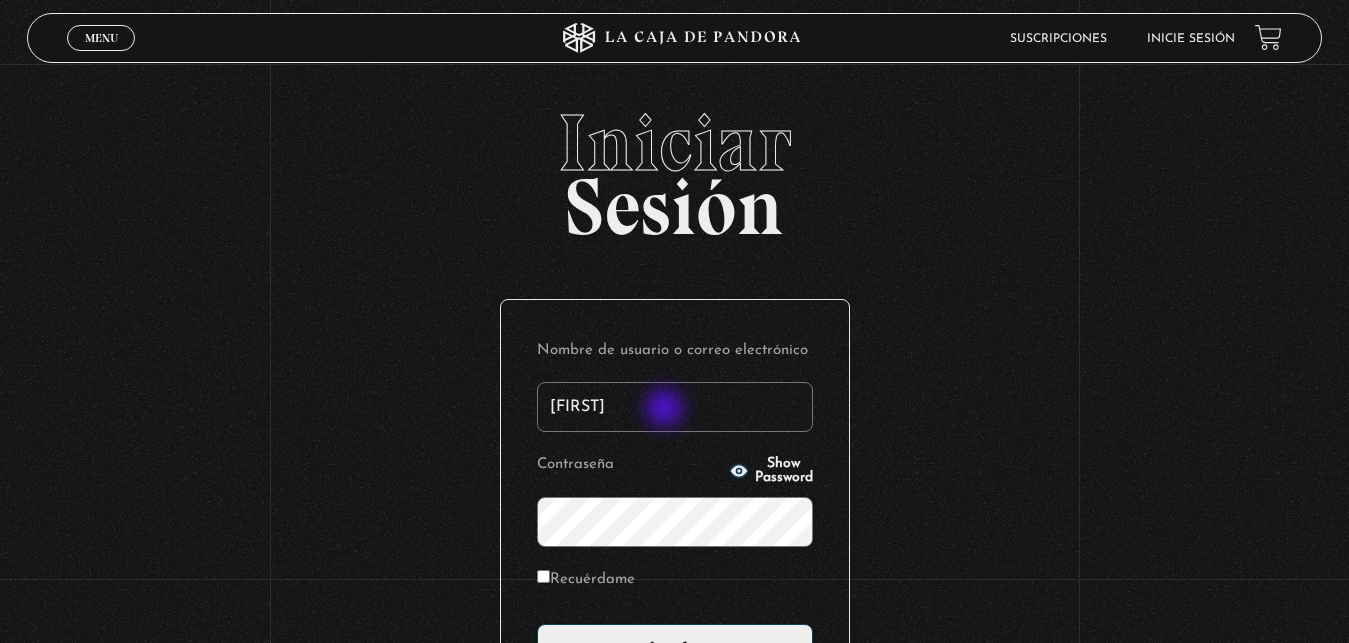 type on "N" 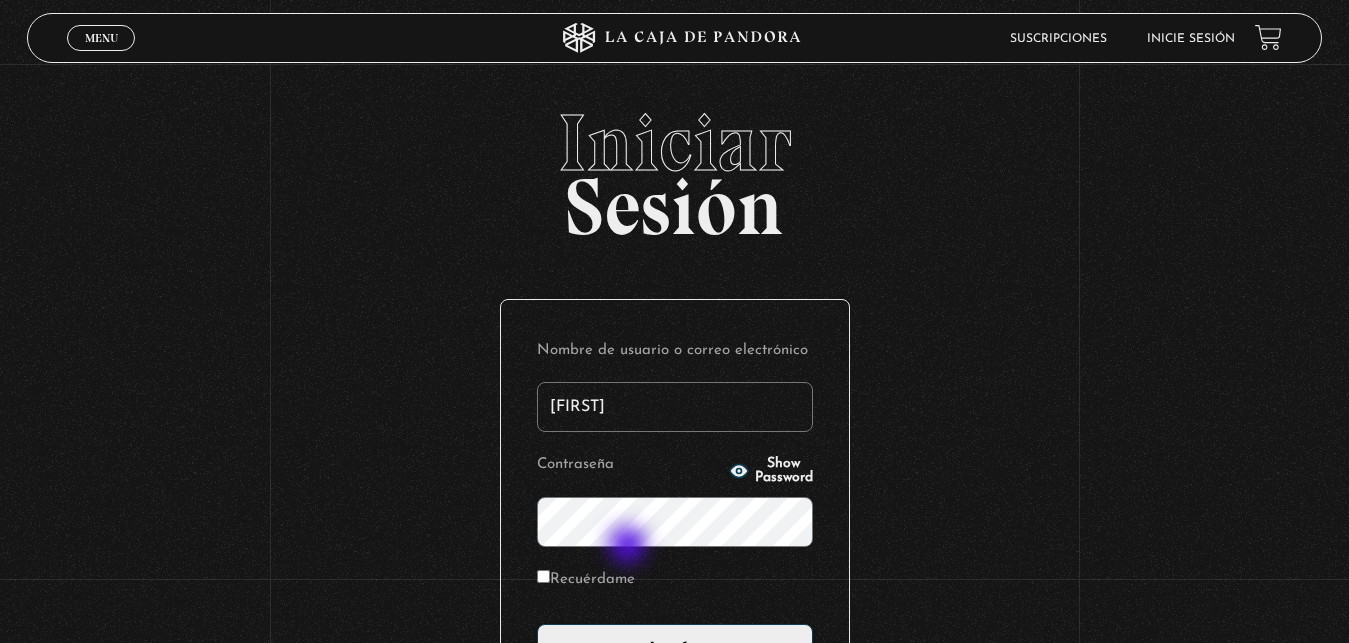 type on "nikkijmz" 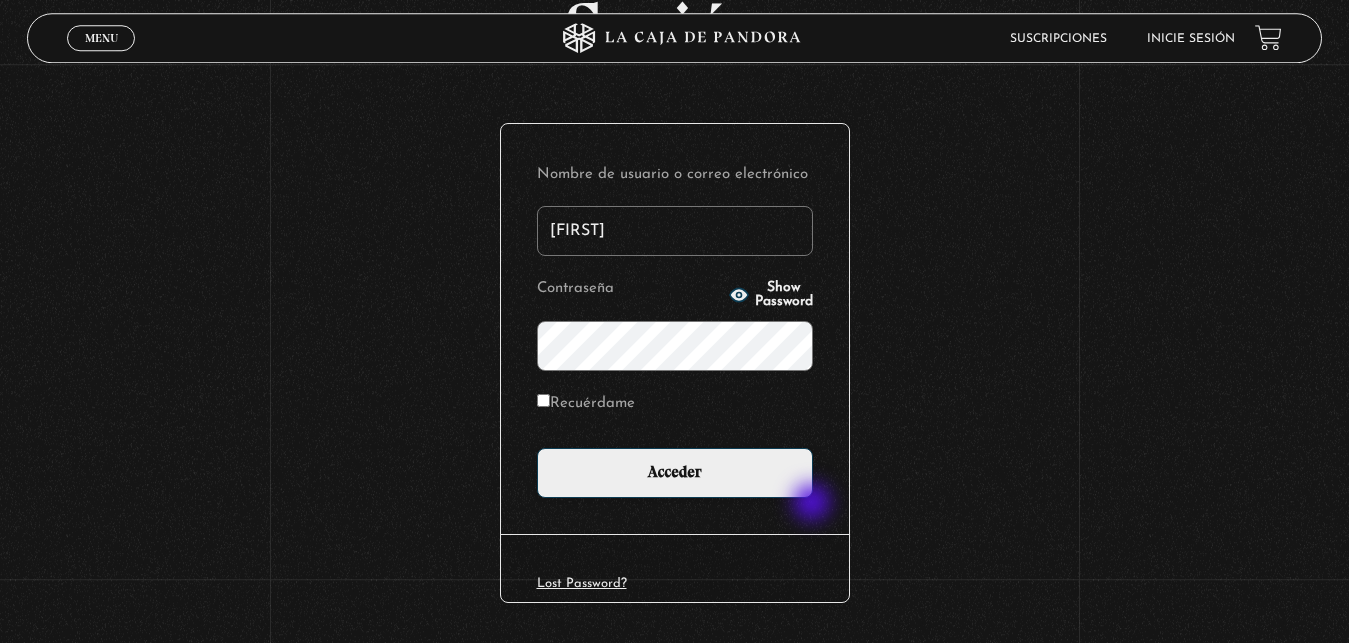 scroll, scrollTop: 204, scrollLeft: 0, axis: vertical 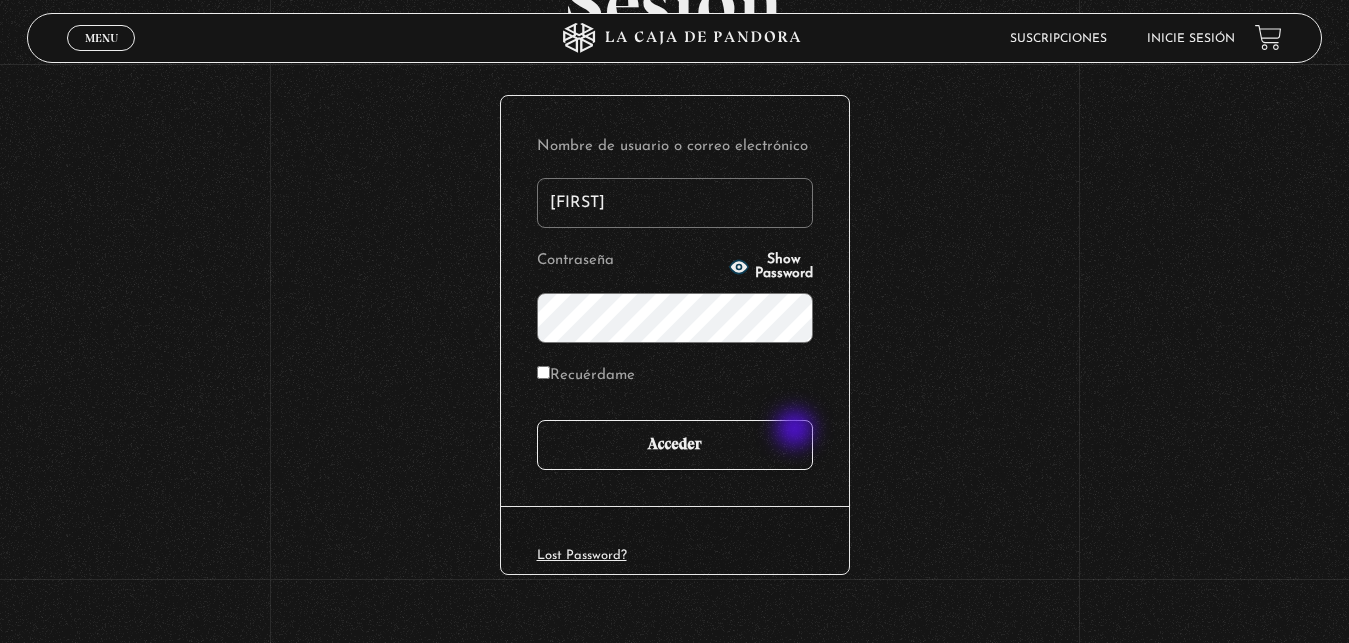 click on "Acceder" at bounding box center [675, 445] 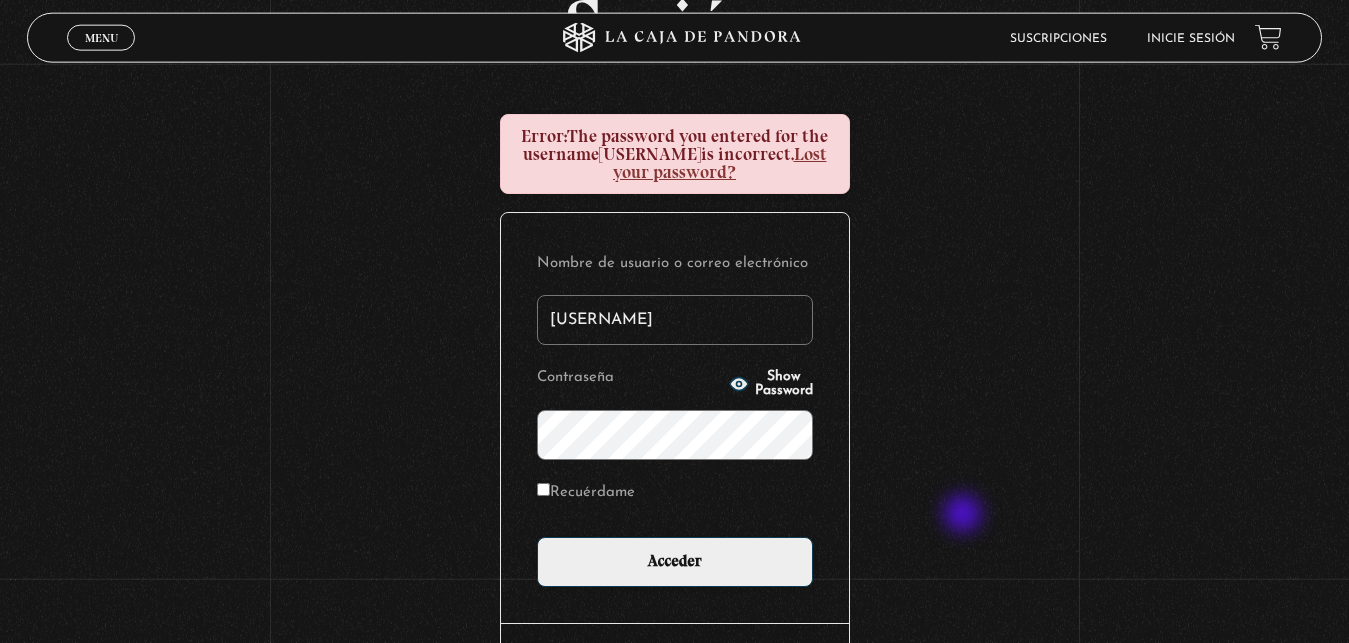 scroll, scrollTop: 306, scrollLeft: 0, axis: vertical 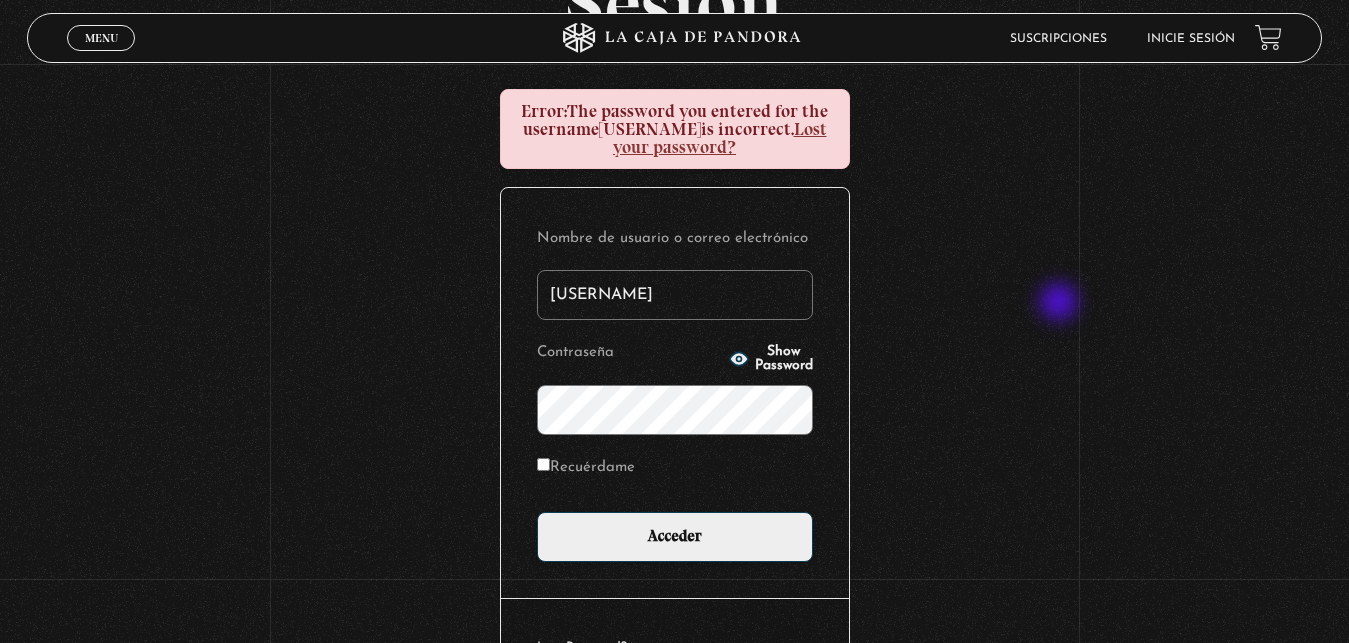 drag, startPoint x: 1061, startPoint y: 304, endPoint x: 1001, endPoint y: 406, distance: 118.3385 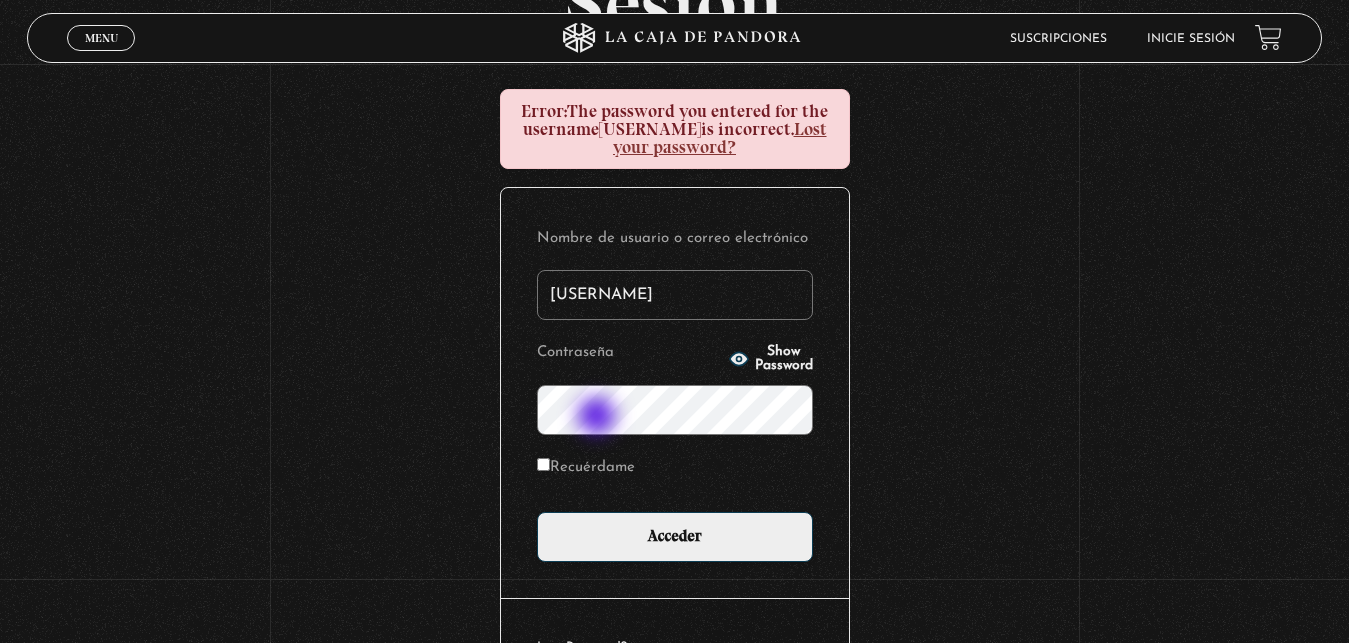 click on "Acceder" at bounding box center [675, 537] 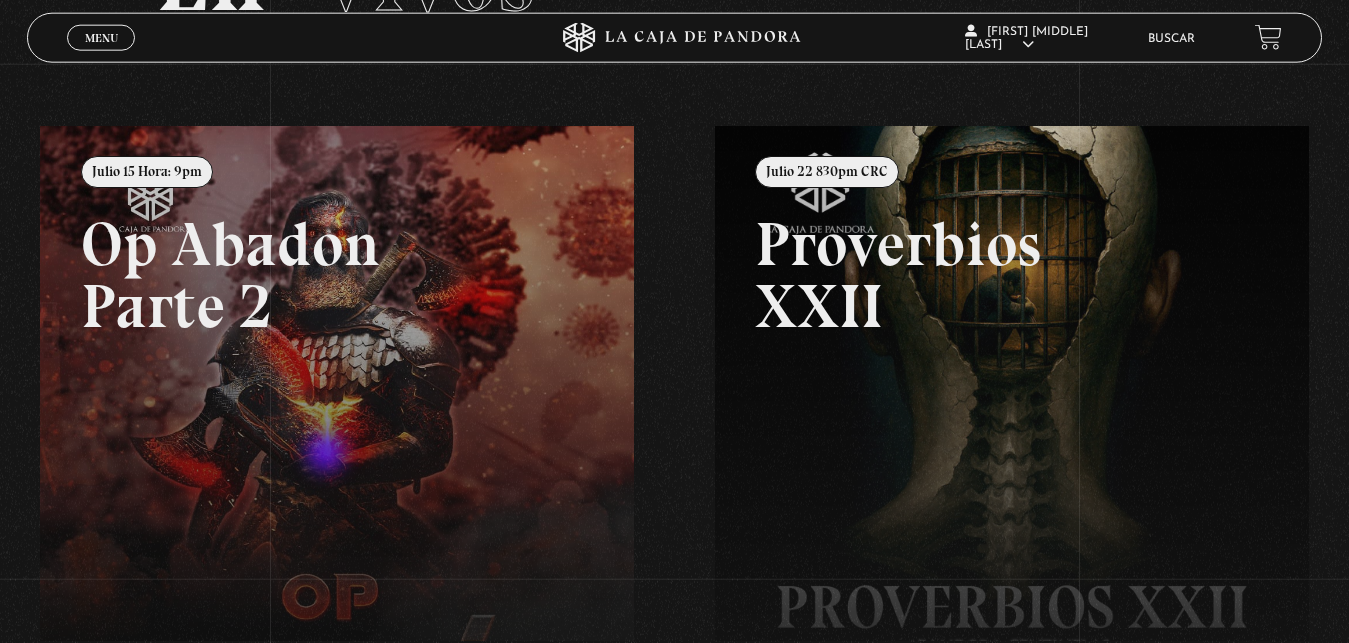 scroll, scrollTop: 0, scrollLeft: 0, axis: both 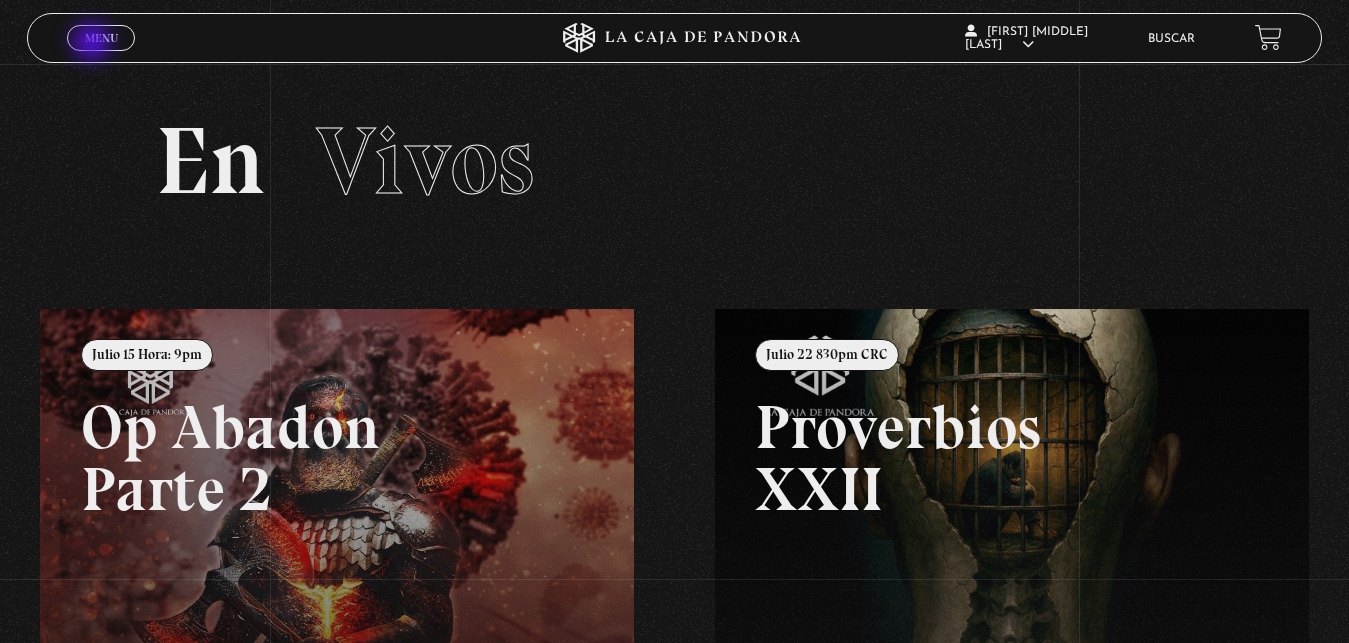 click on "Menu" at bounding box center (101, 38) 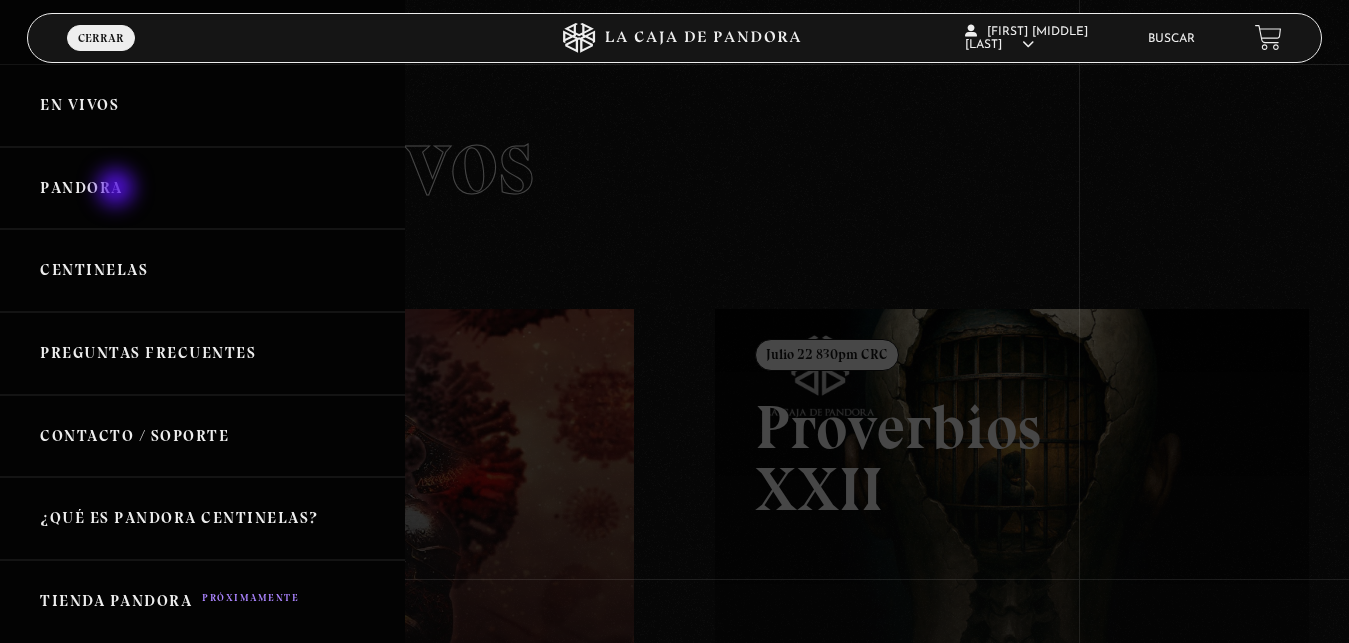 click on "Pandora" at bounding box center [202, 188] 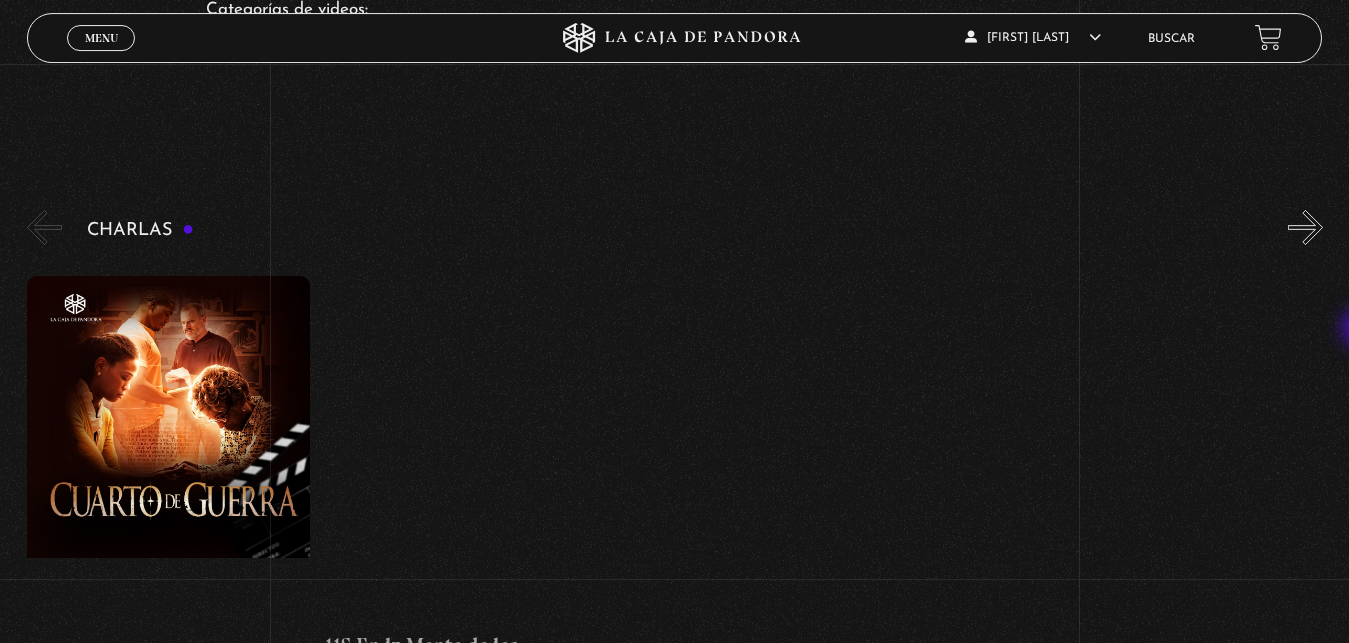 scroll, scrollTop: 204, scrollLeft: 0, axis: vertical 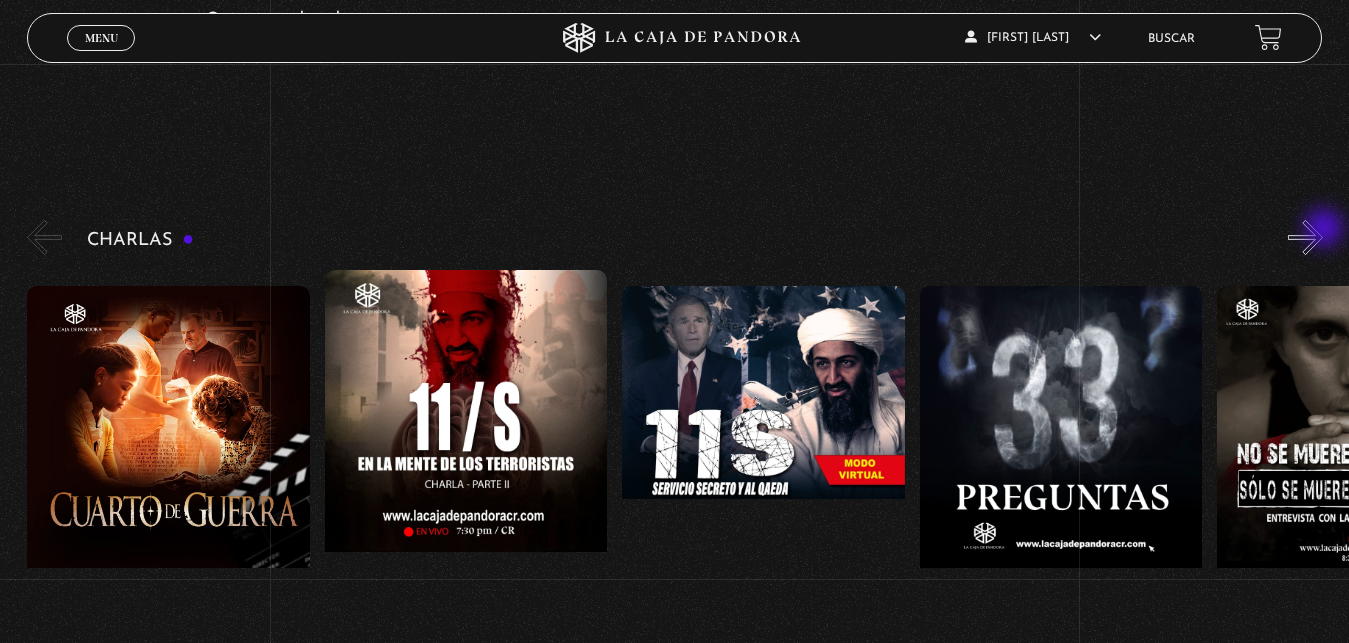 click on "»" at bounding box center [1305, 237] 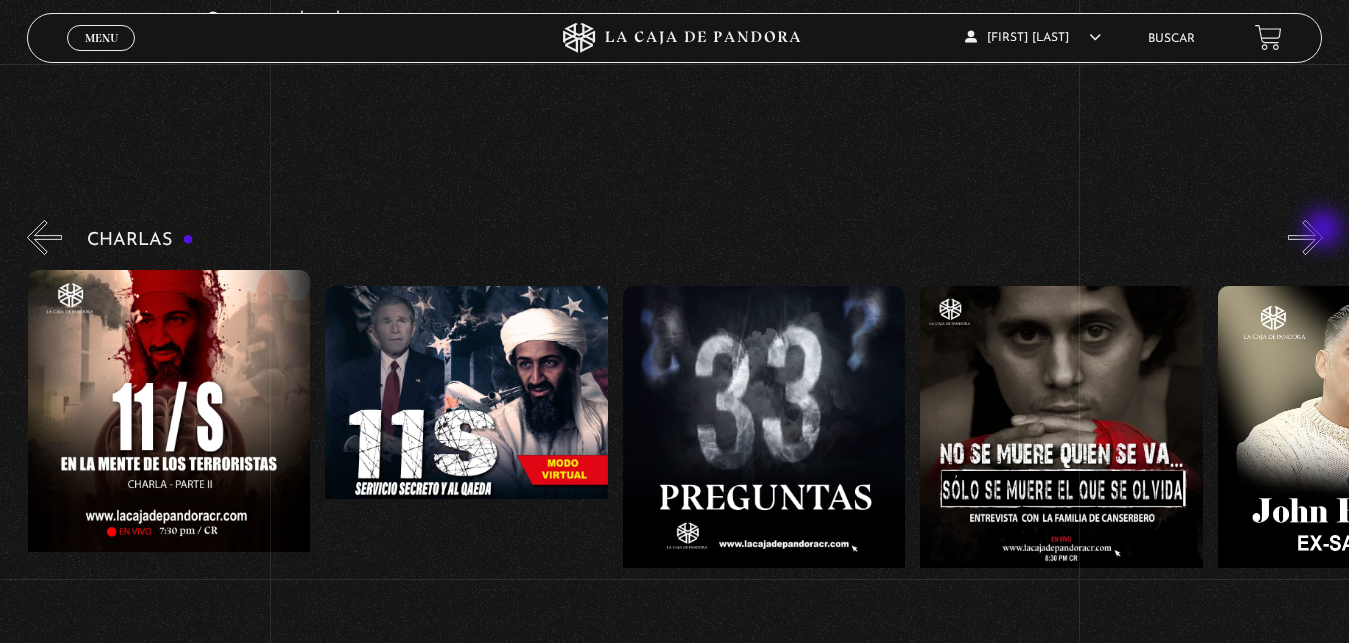 click on "»" at bounding box center (1305, 237) 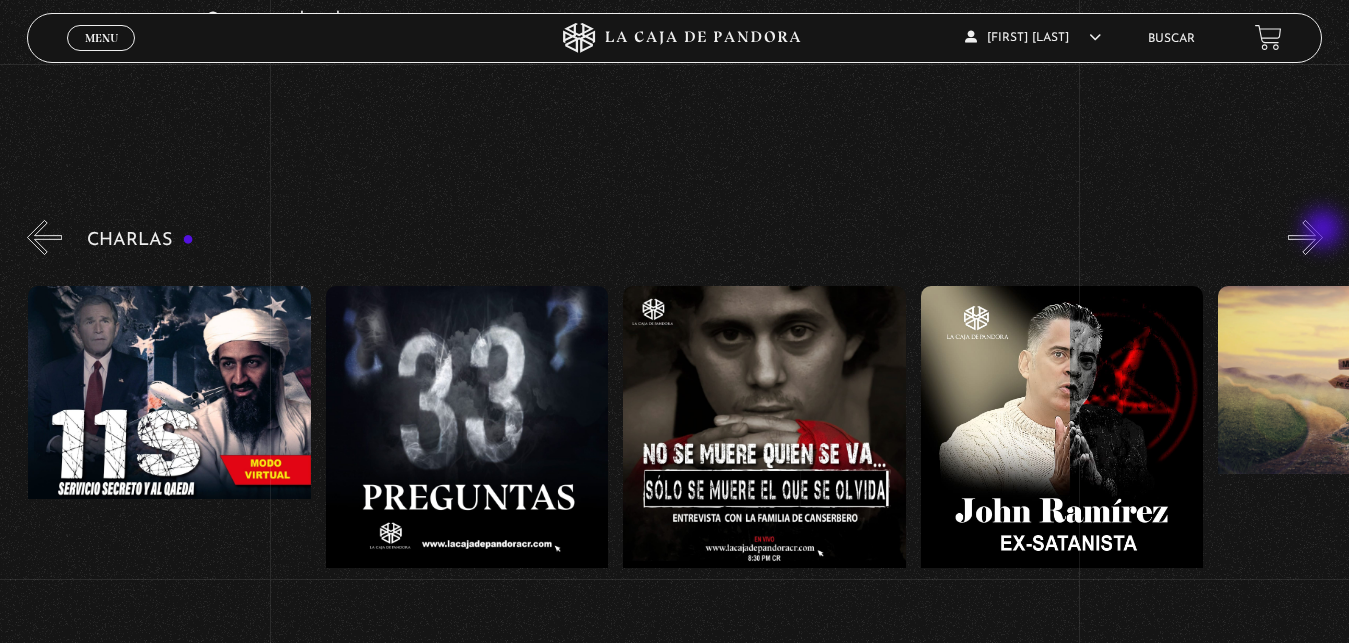 click on "»" at bounding box center [1305, 237] 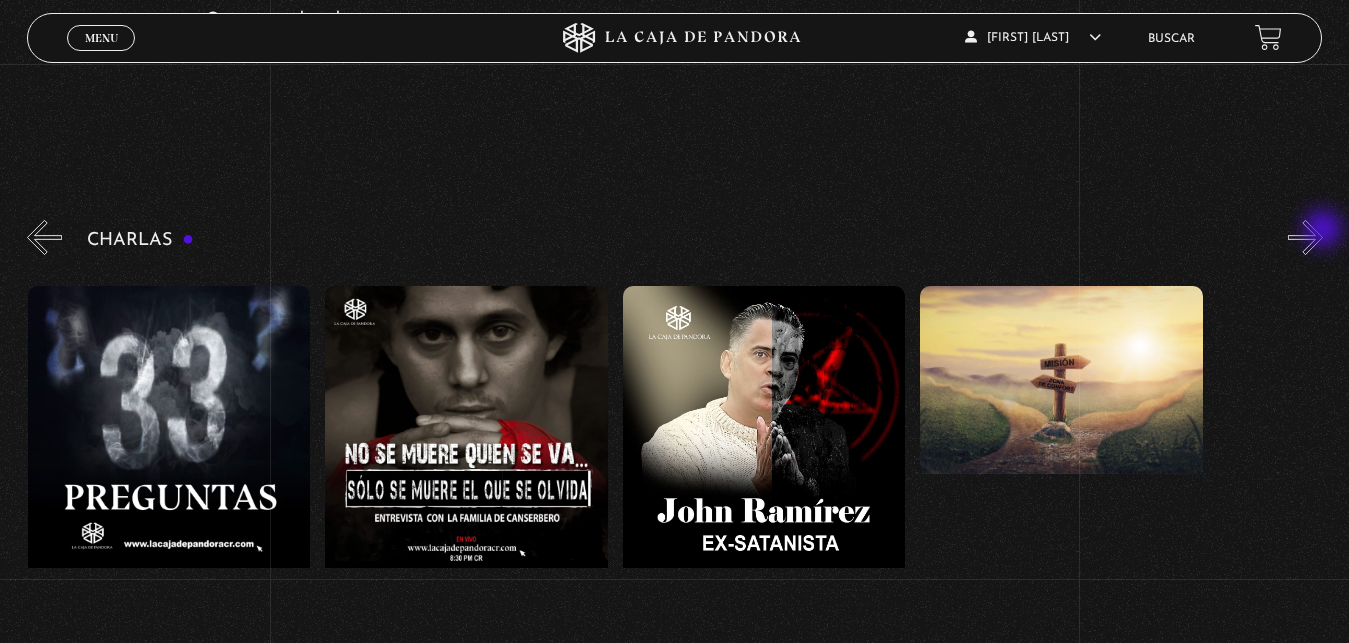 click on "»" at bounding box center (1305, 237) 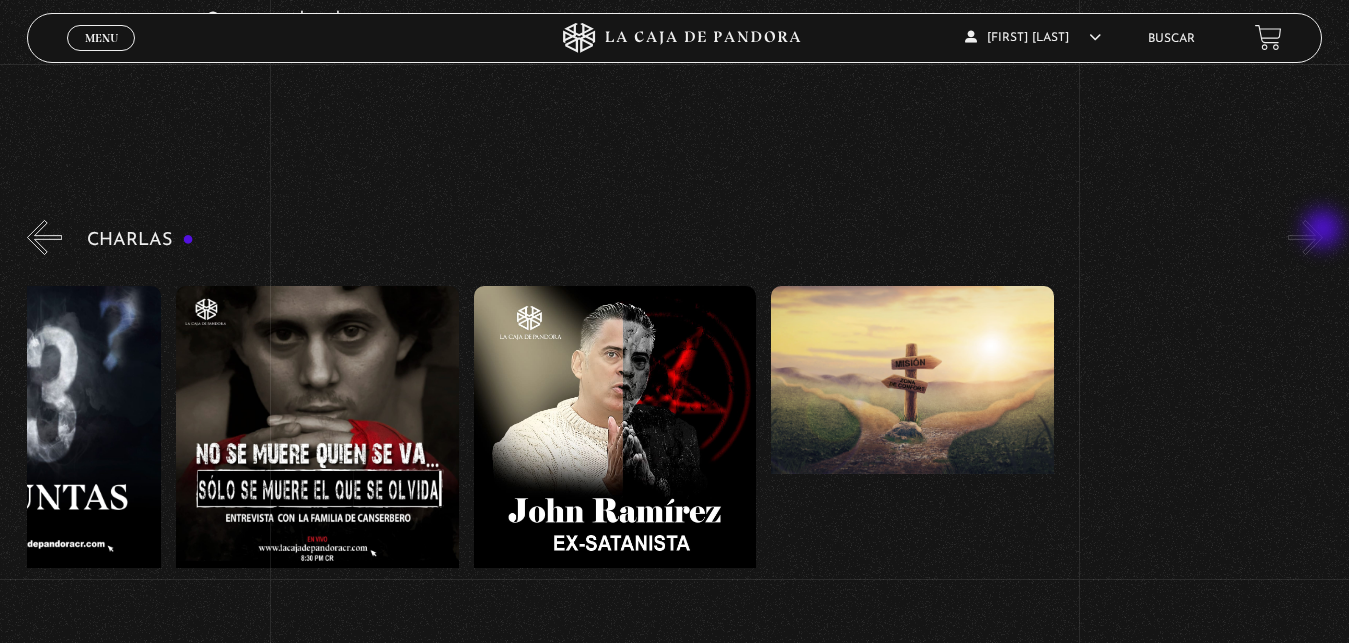 scroll, scrollTop: 0, scrollLeft: 1041, axis: horizontal 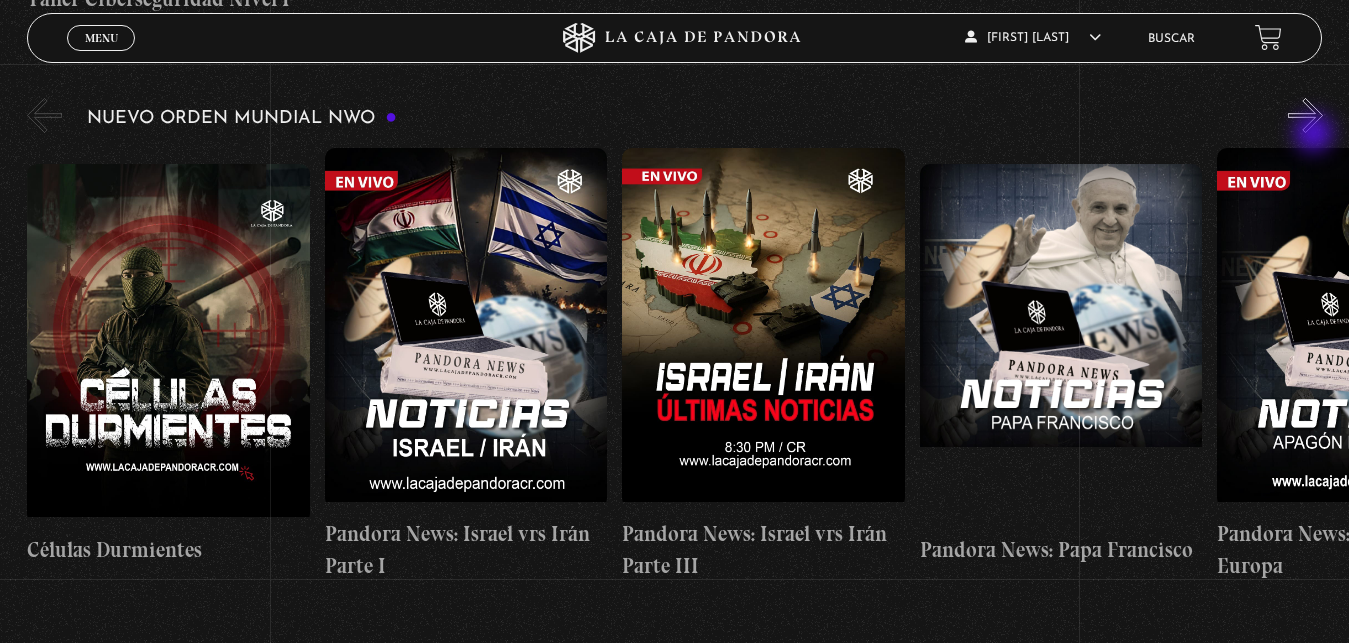click on "»" at bounding box center [1305, 115] 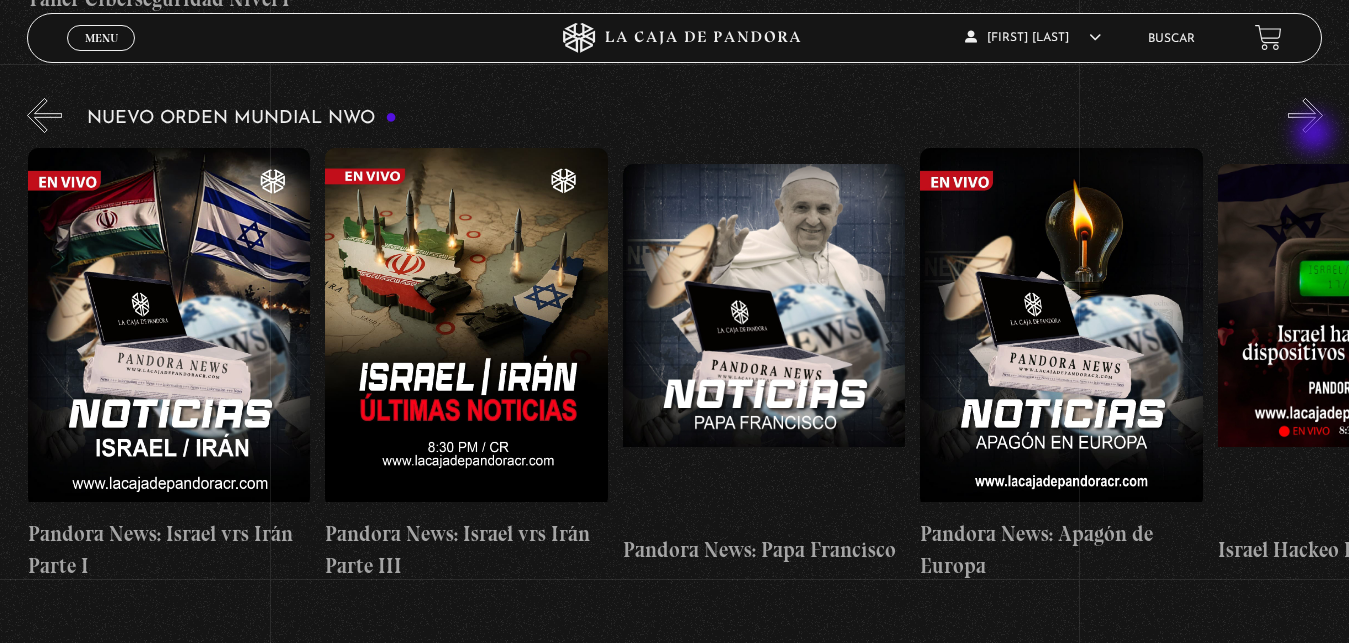 scroll, scrollTop: 0, scrollLeft: 298, axis: horizontal 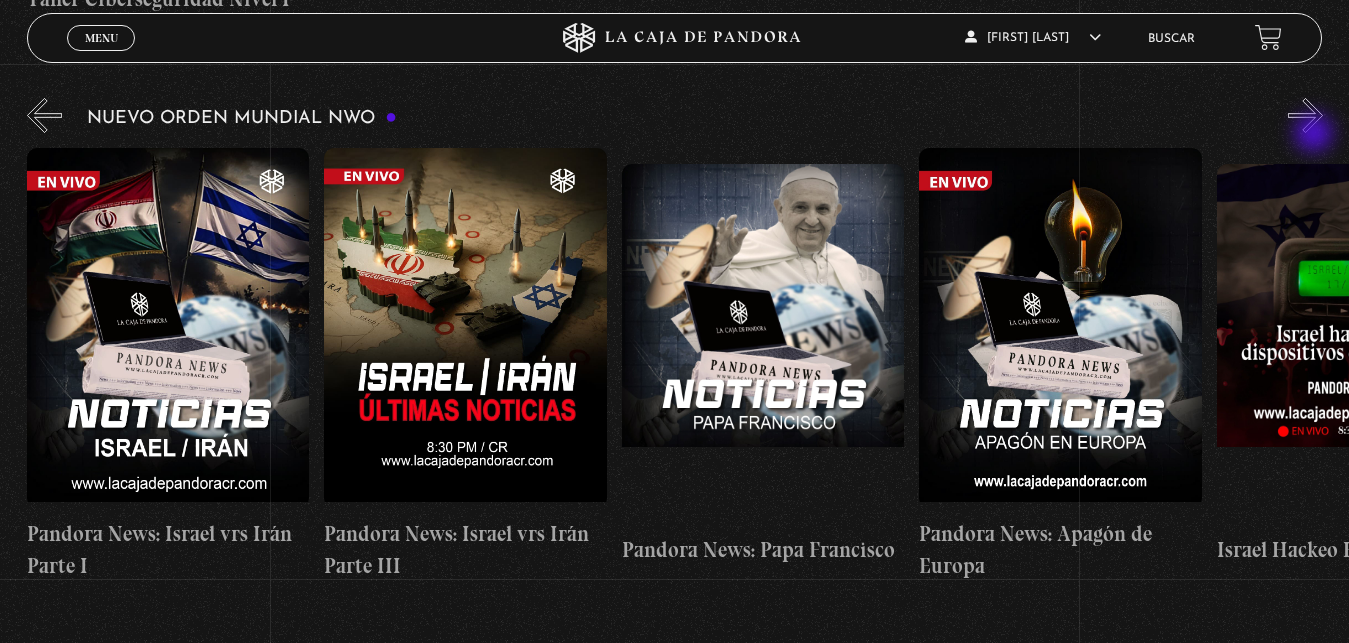click on "»" at bounding box center [1305, 115] 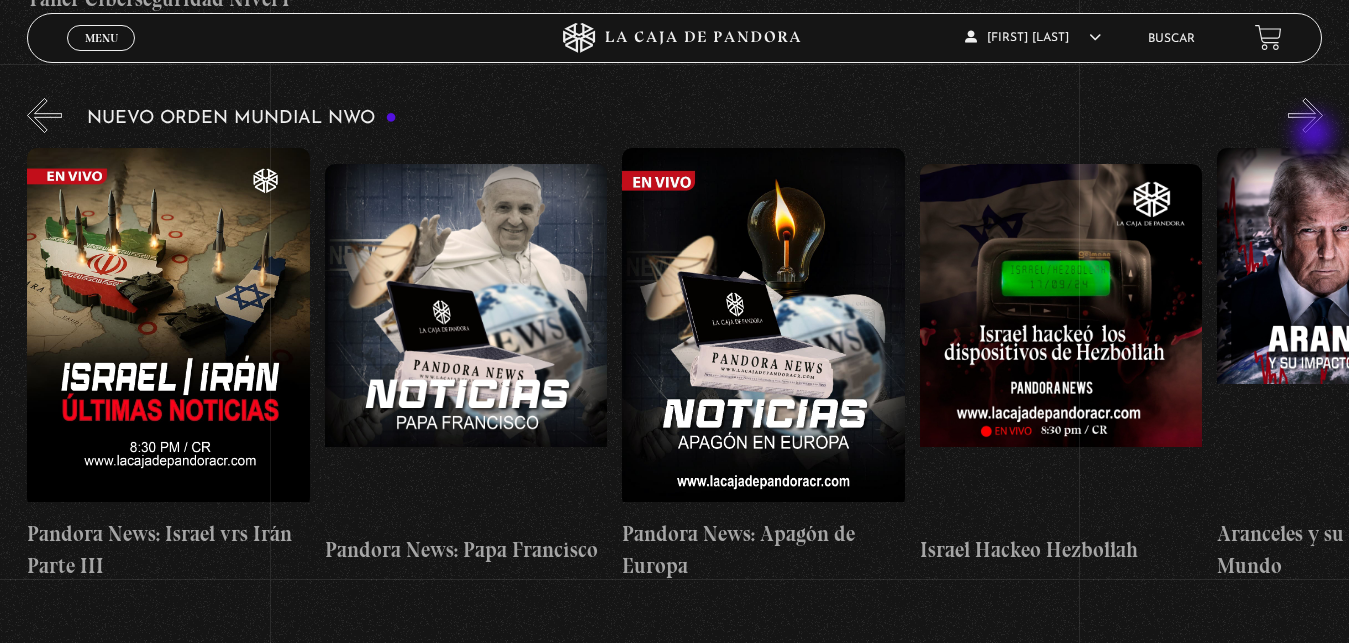 click on "»" at bounding box center [1305, 115] 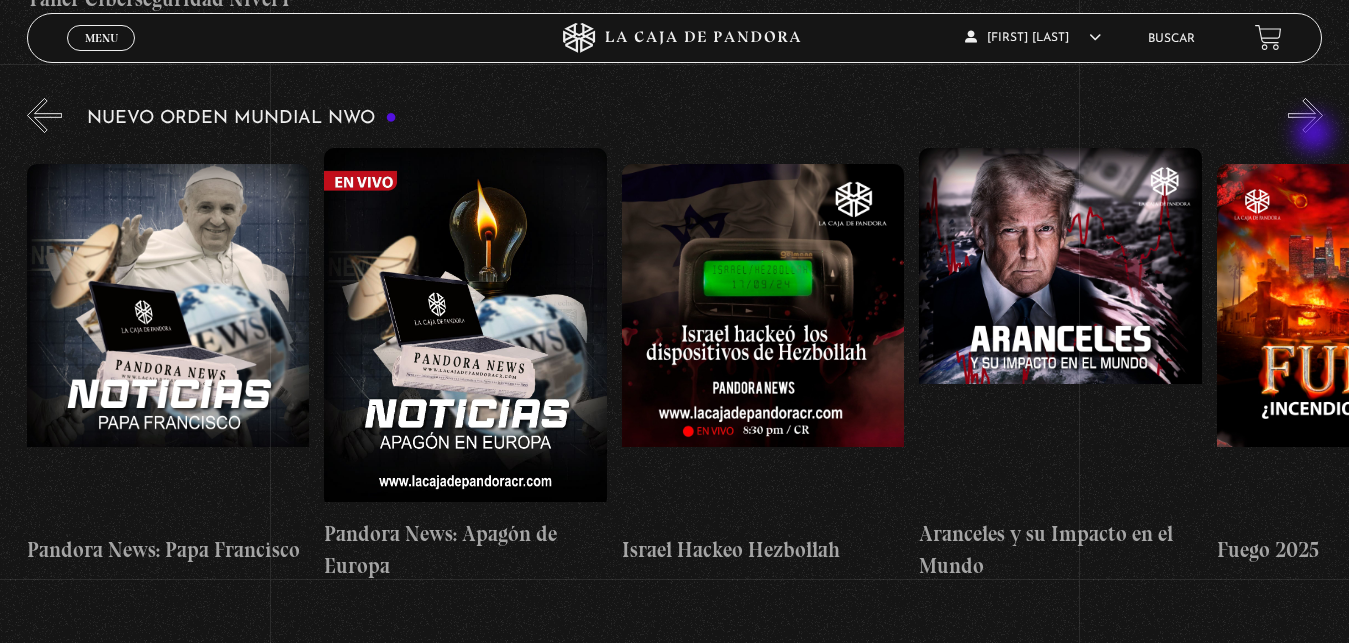 click on "»" at bounding box center [1305, 115] 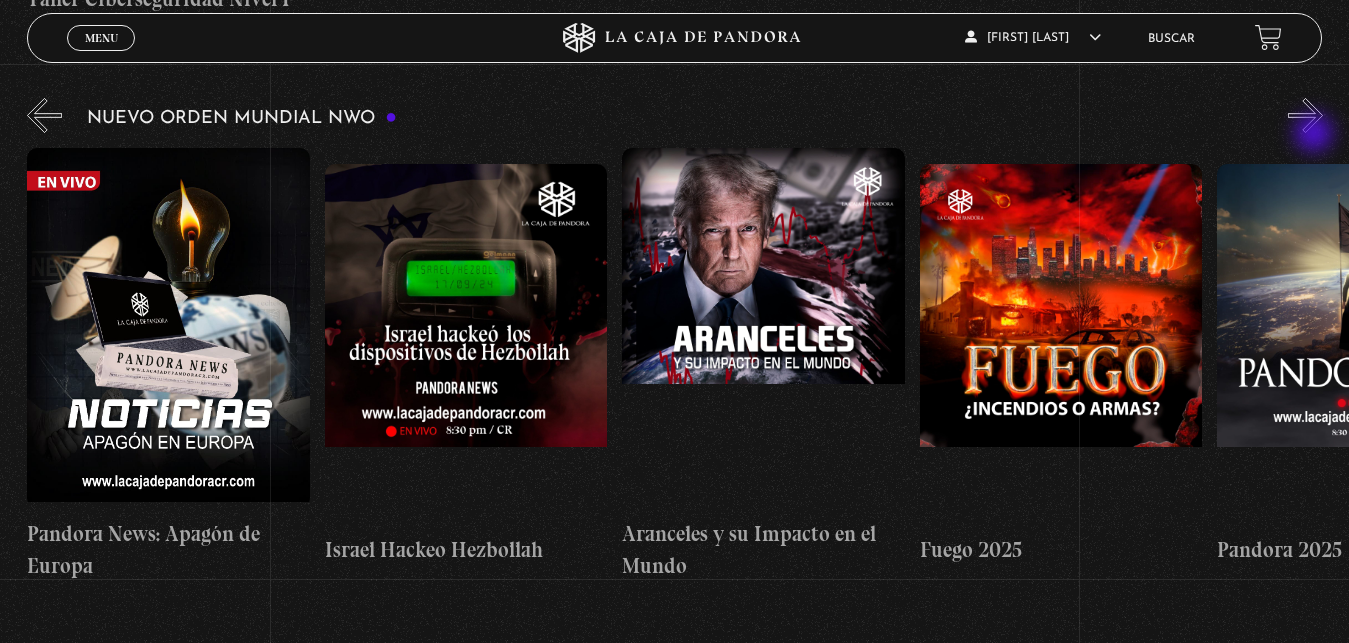 click on "»" at bounding box center (1305, 115) 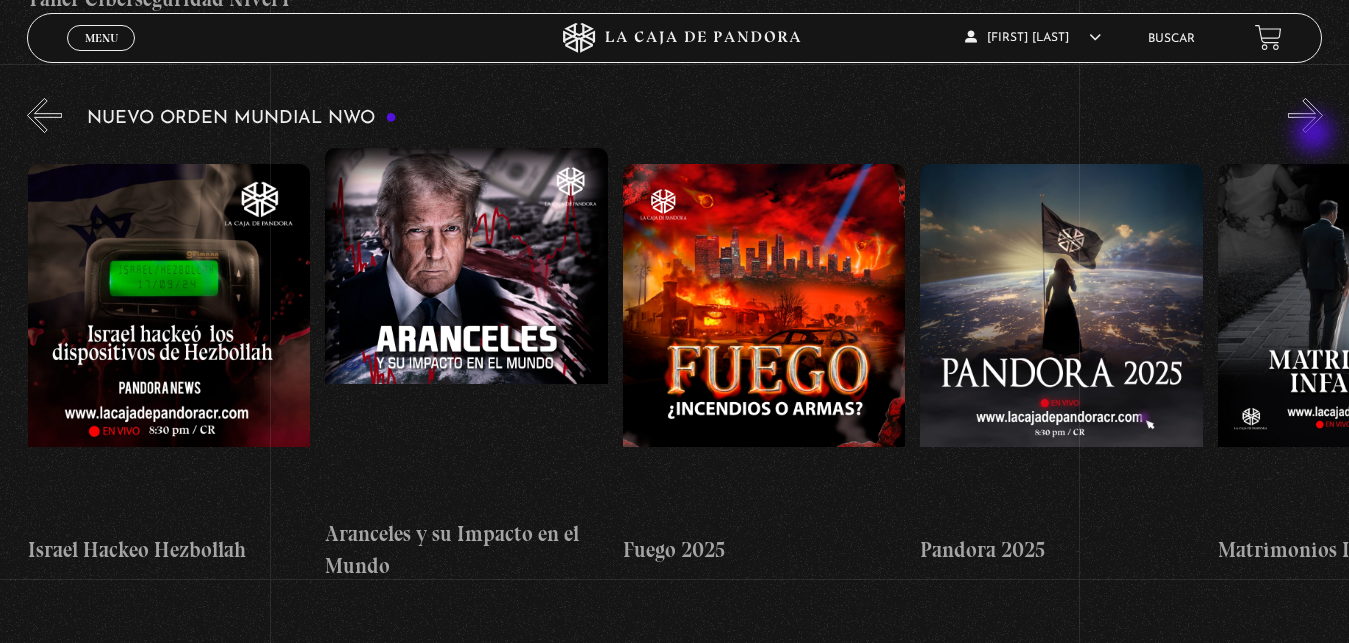scroll, scrollTop: 0, scrollLeft: 1488, axis: horizontal 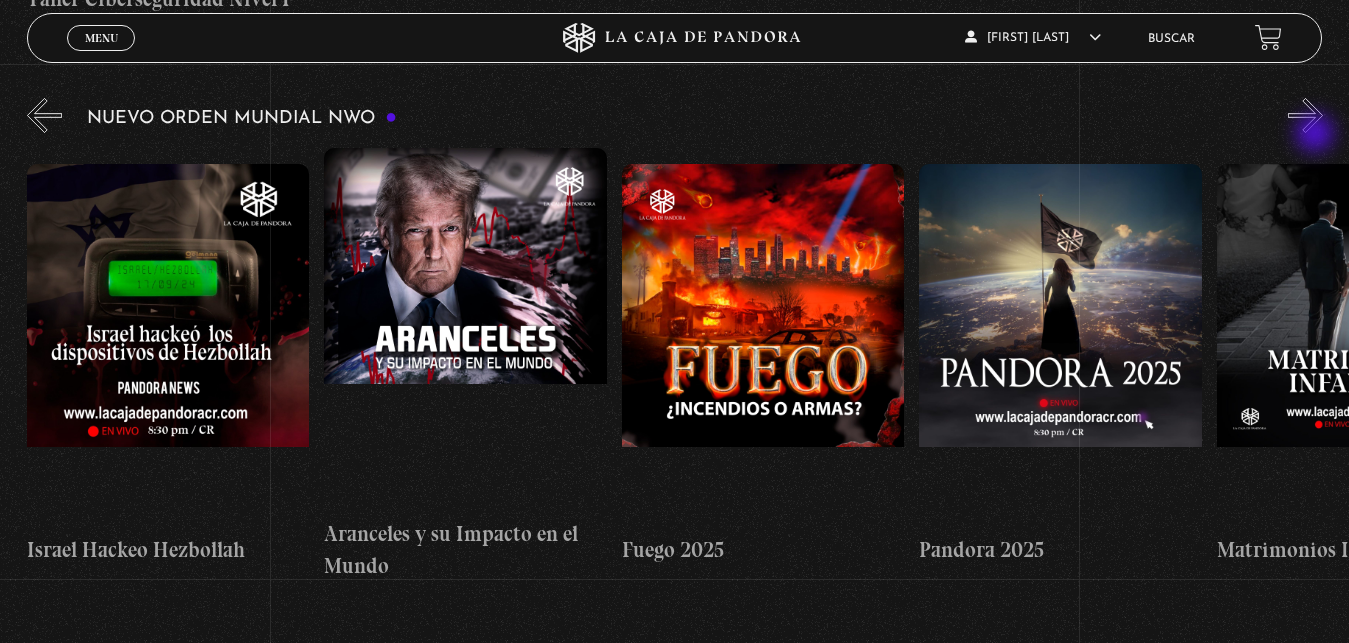 click on "»" at bounding box center (1305, 115) 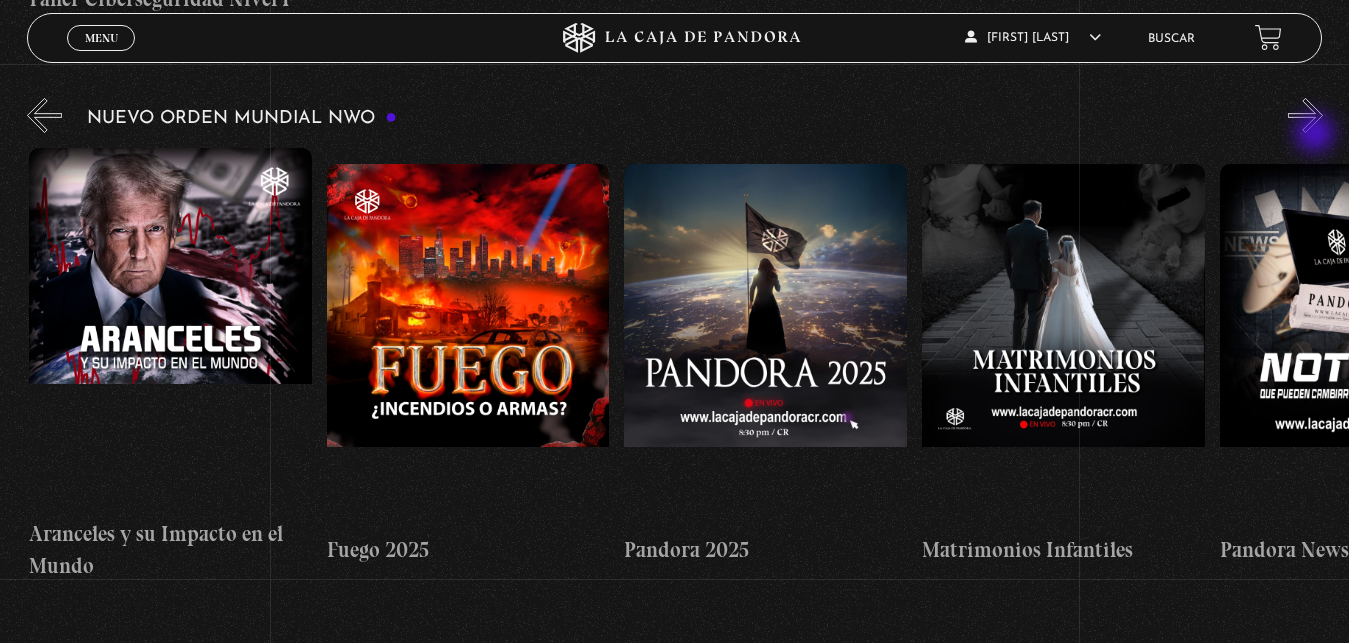 scroll, scrollTop: 0, scrollLeft: 1785, axis: horizontal 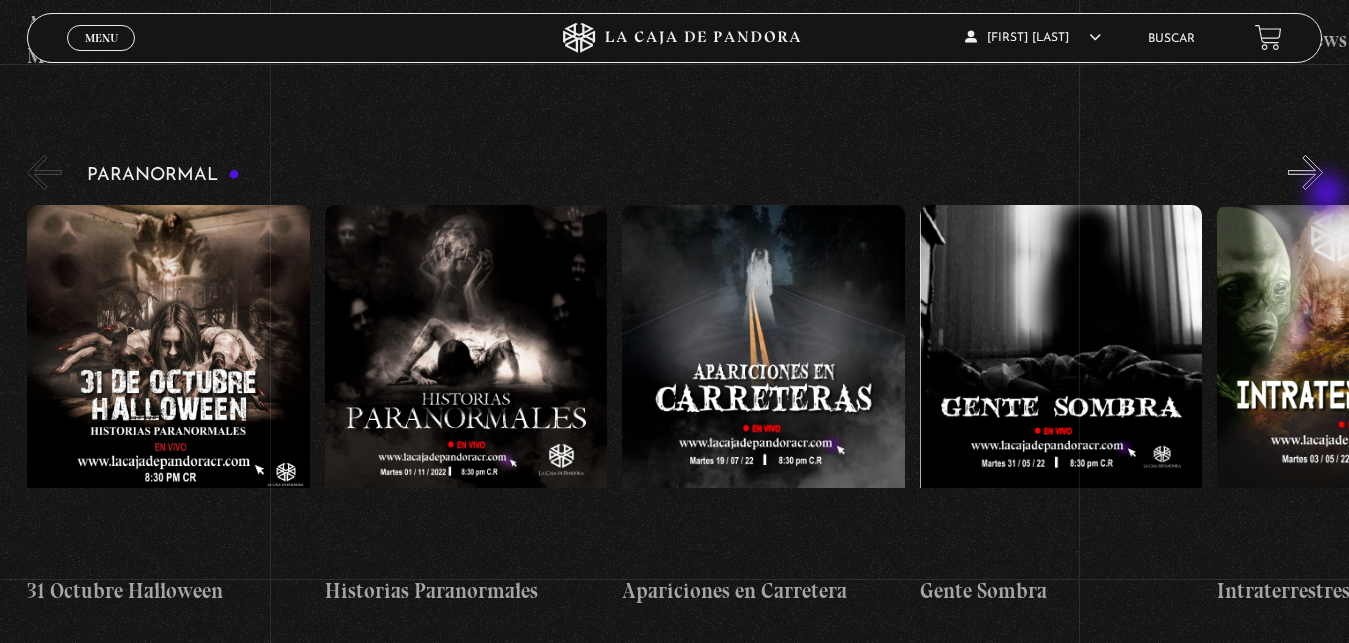 click on "»" at bounding box center (1305, 172) 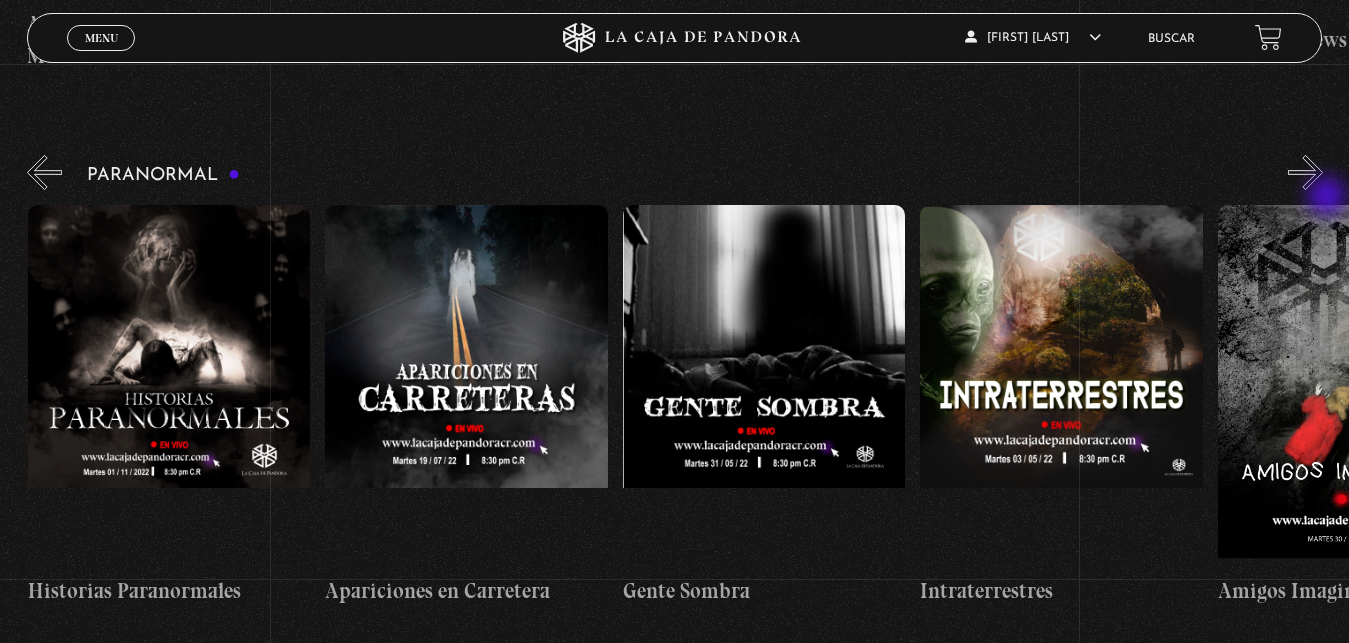 click on "»" at bounding box center [1305, 172] 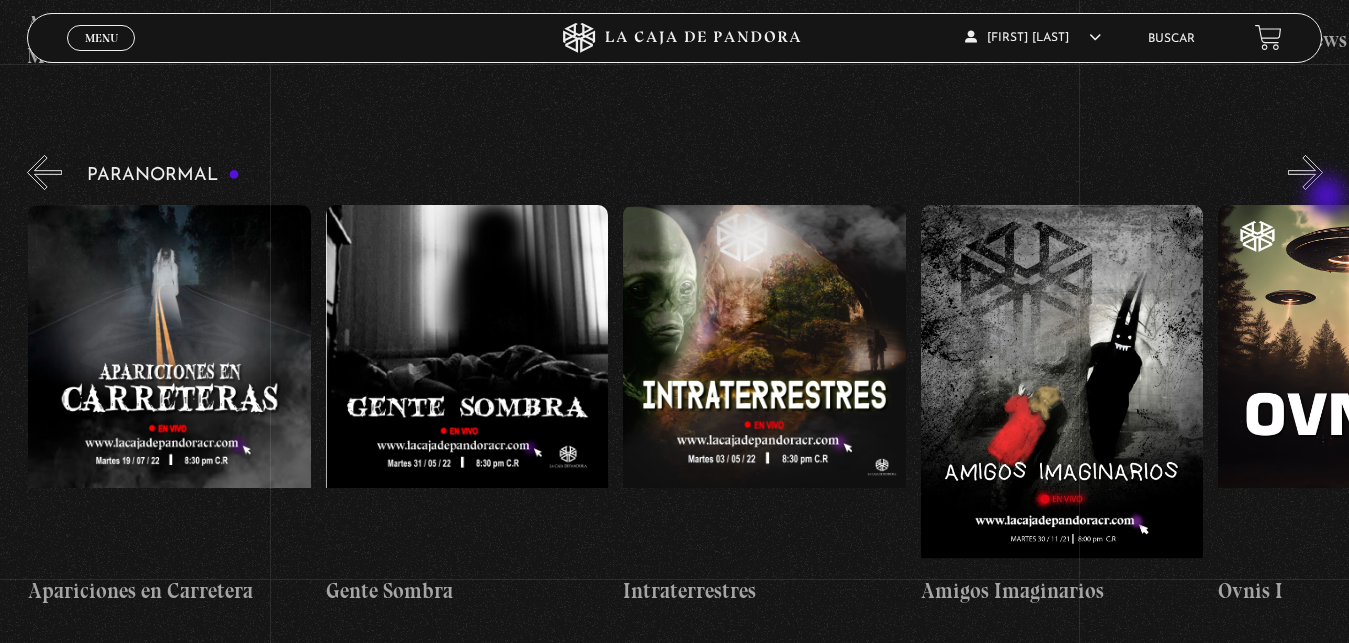 scroll, scrollTop: 0, scrollLeft: 595, axis: horizontal 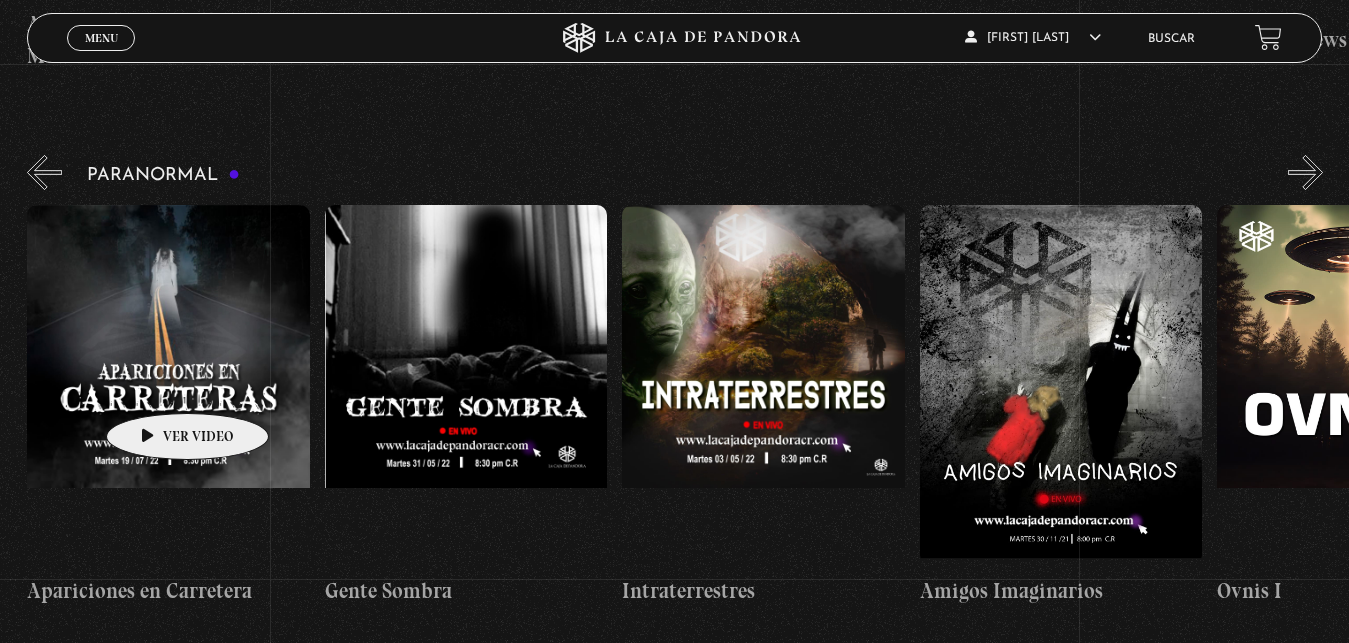 click at bounding box center (168, 385) 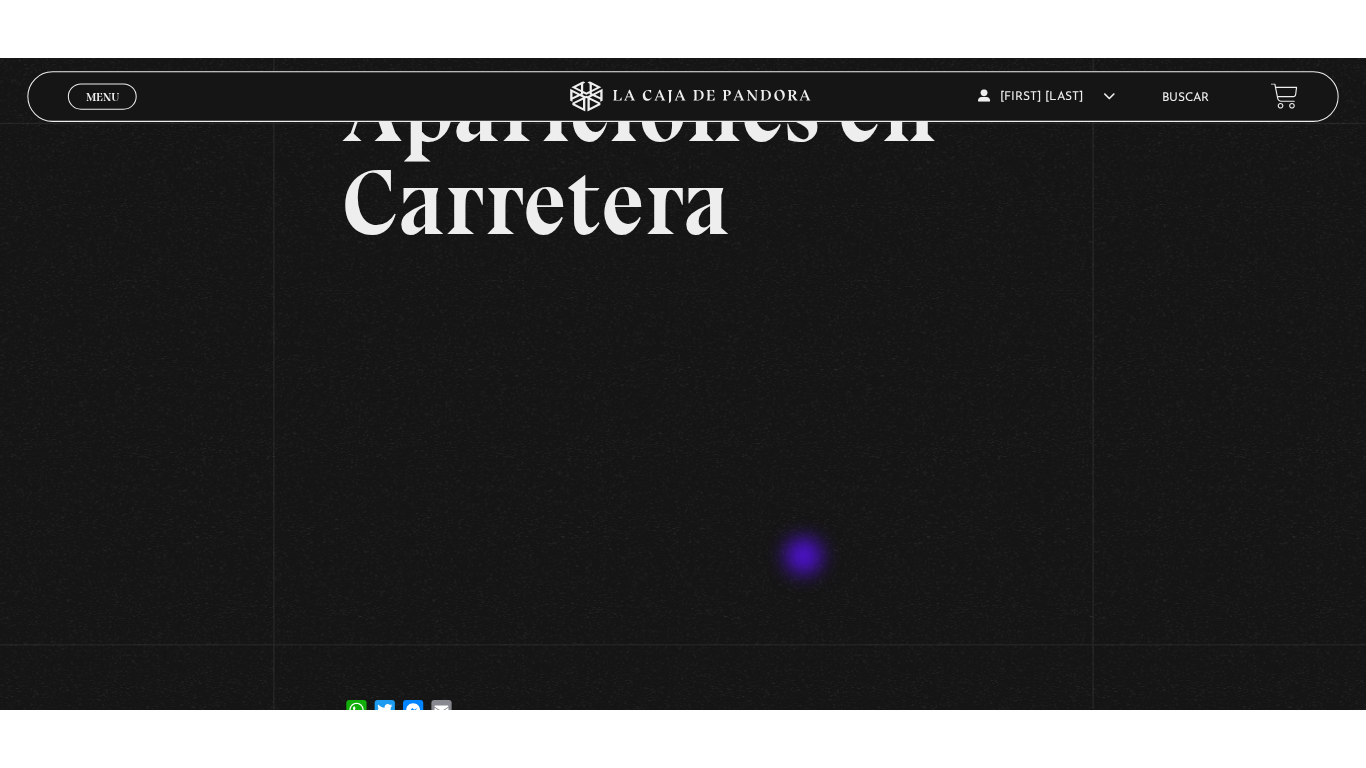 scroll, scrollTop: 204, scrollLeft: 0, axis: vertical 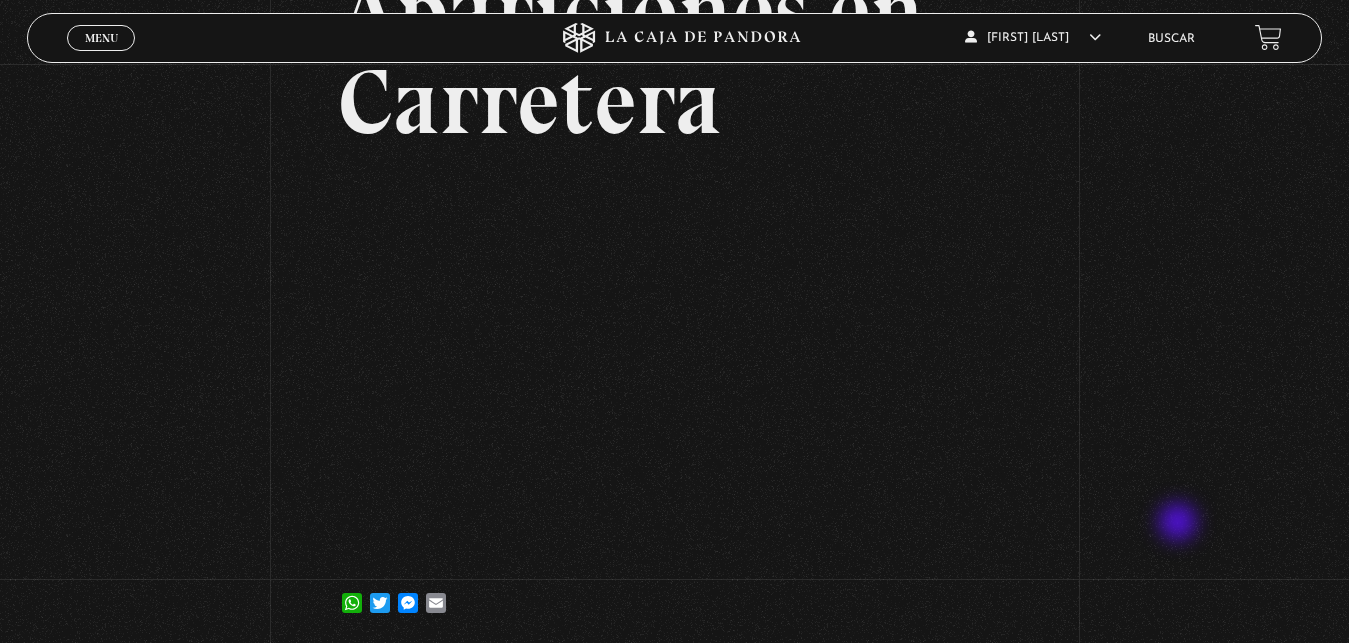 click on "Volver
21 julio, 2022
Apariciones en Carretera
WhatsApp Twitter Messenger Email" at bounding box center [674, 254] 